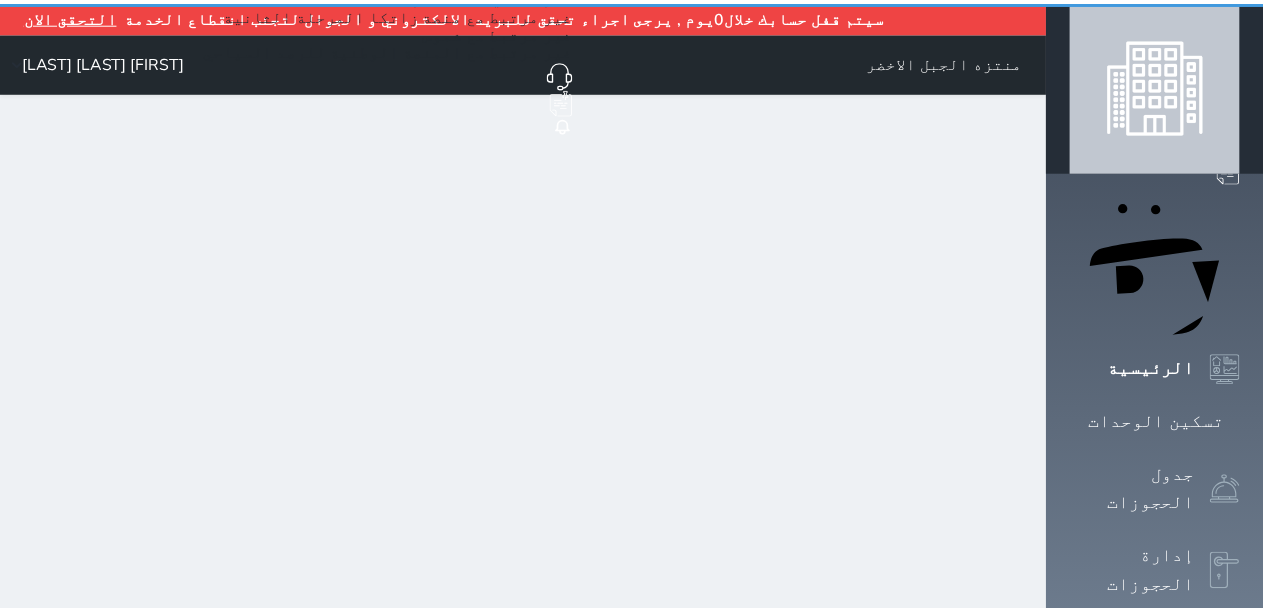 scroll, scrollTop: 0, scrollLeft: 0, axis: both 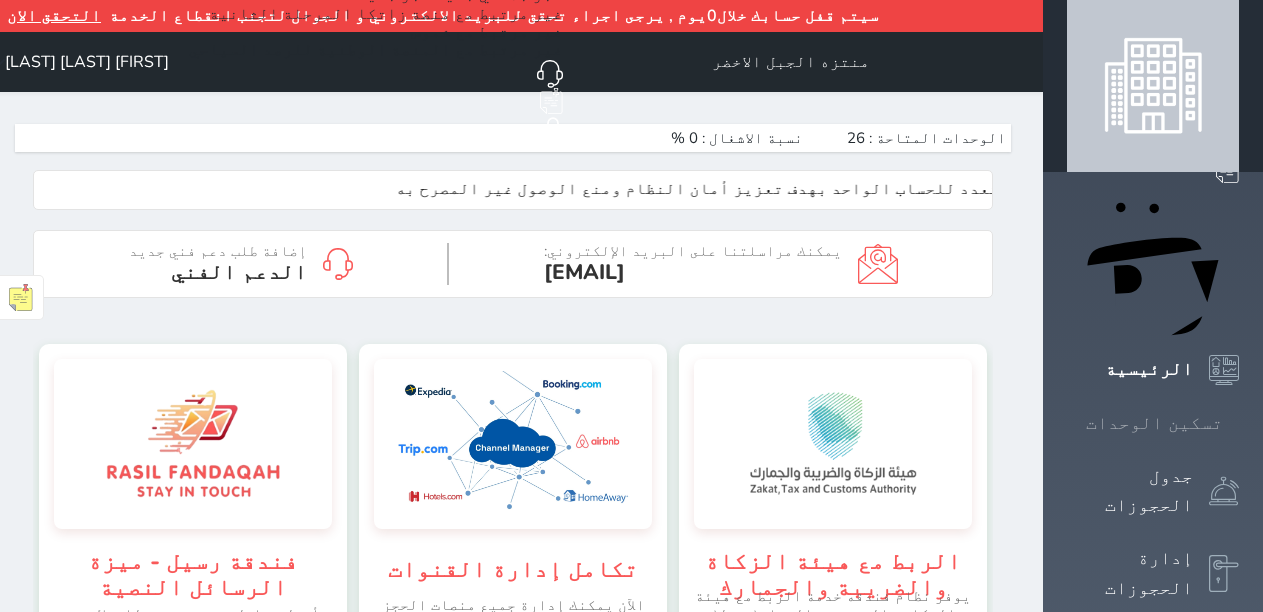 click on "تسكين الوحدات" at bounding box center (1154, 423) 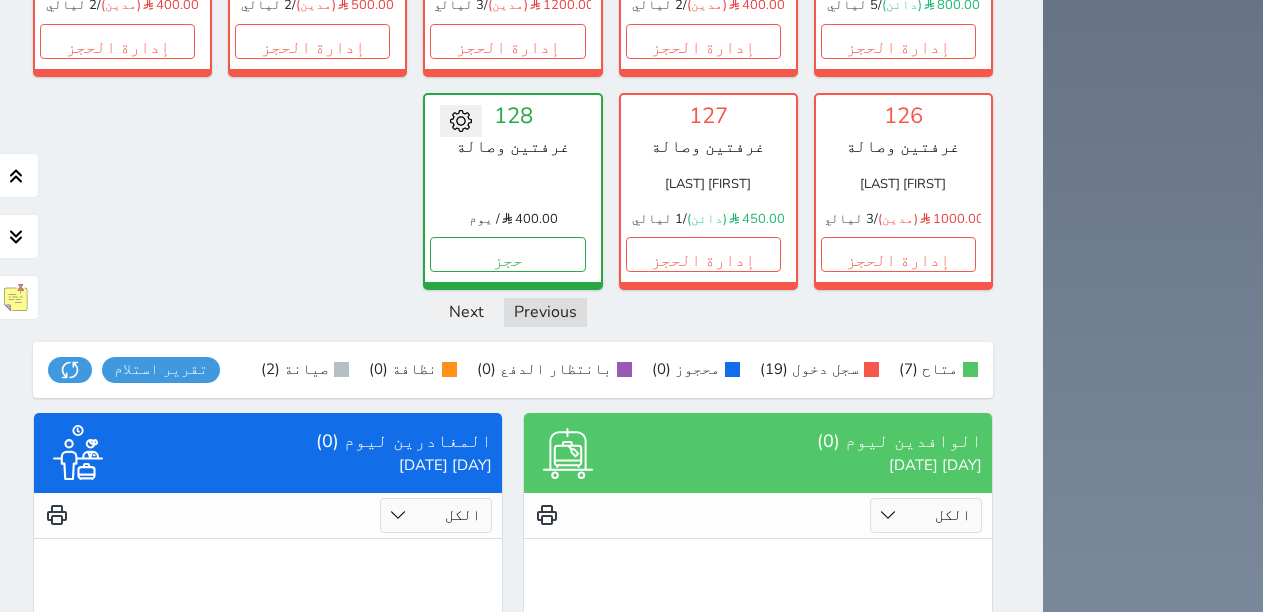 scroll, scrollTop: 1403, scrollLeft: 0, axis: vertical 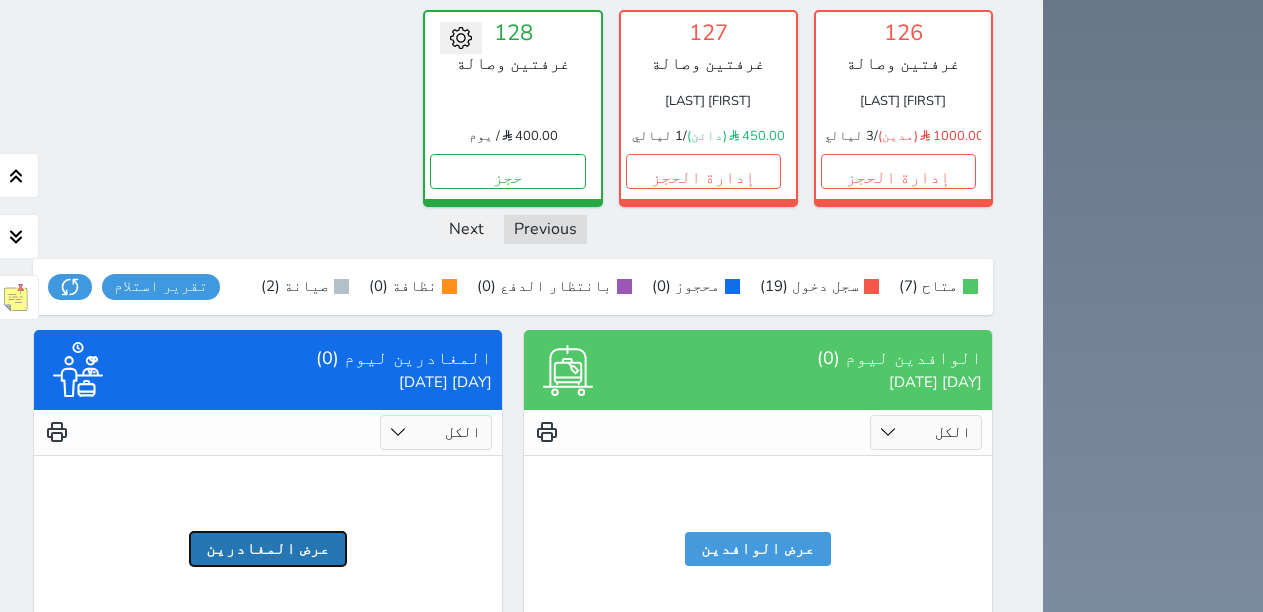 click on "عرض المغادرين" at bounding box center (268, 549) 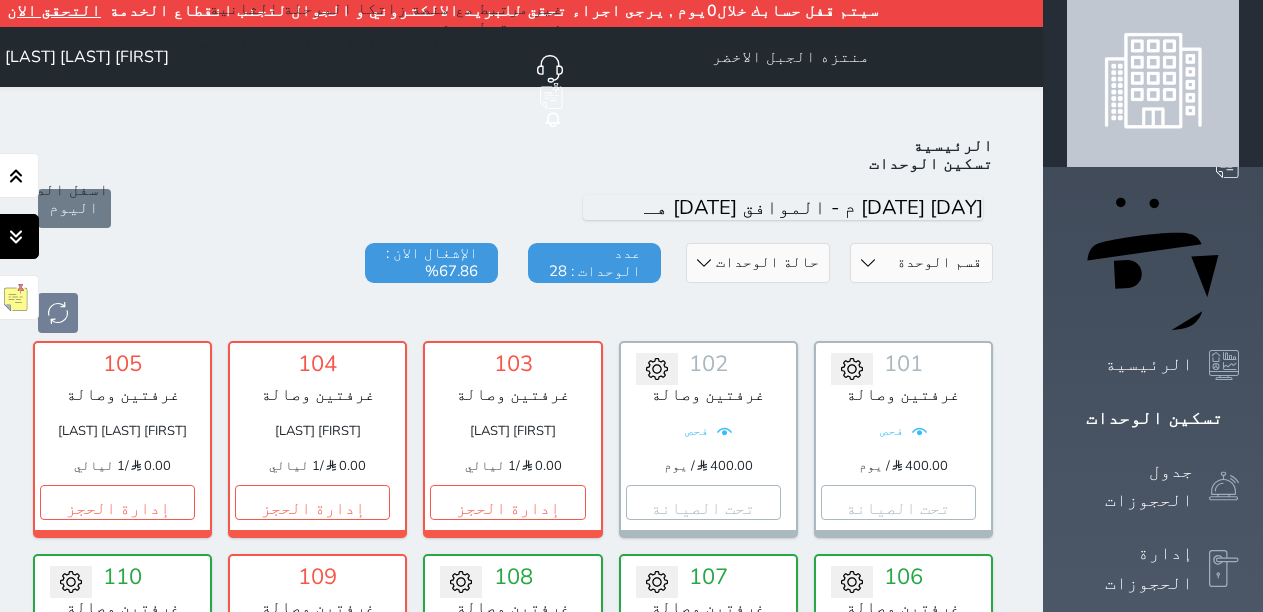 scroll, scrollTop: 0, scrollLeft: 0, axis: both 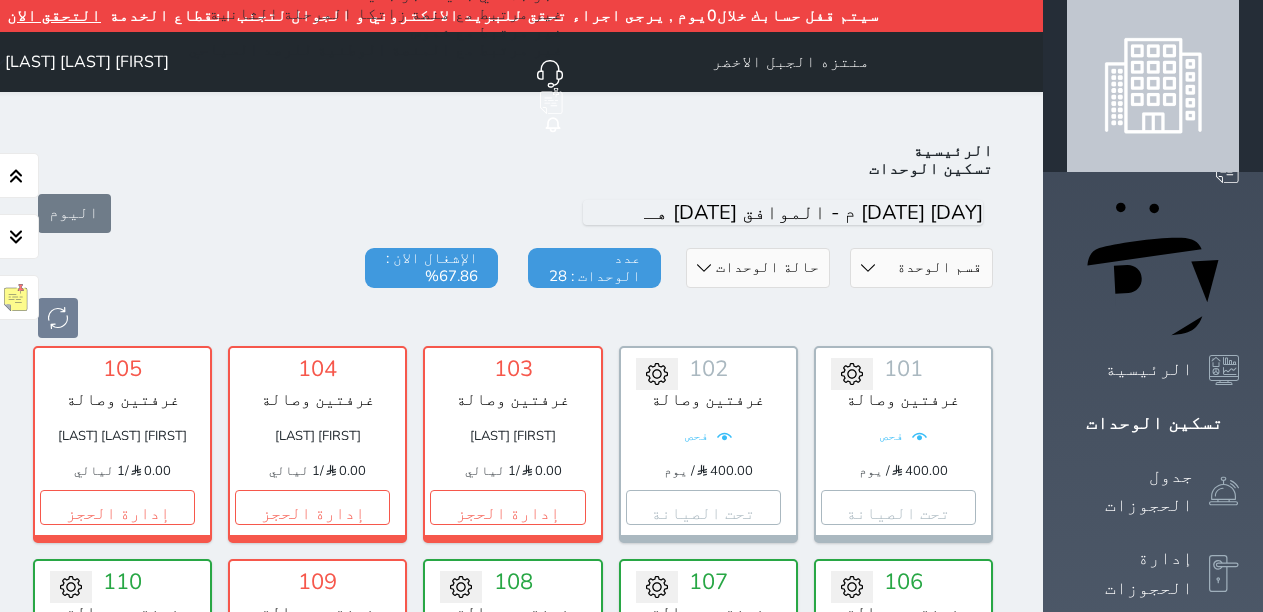 click on "[FIRST] [LAST]" at bounding box center [87, 62] 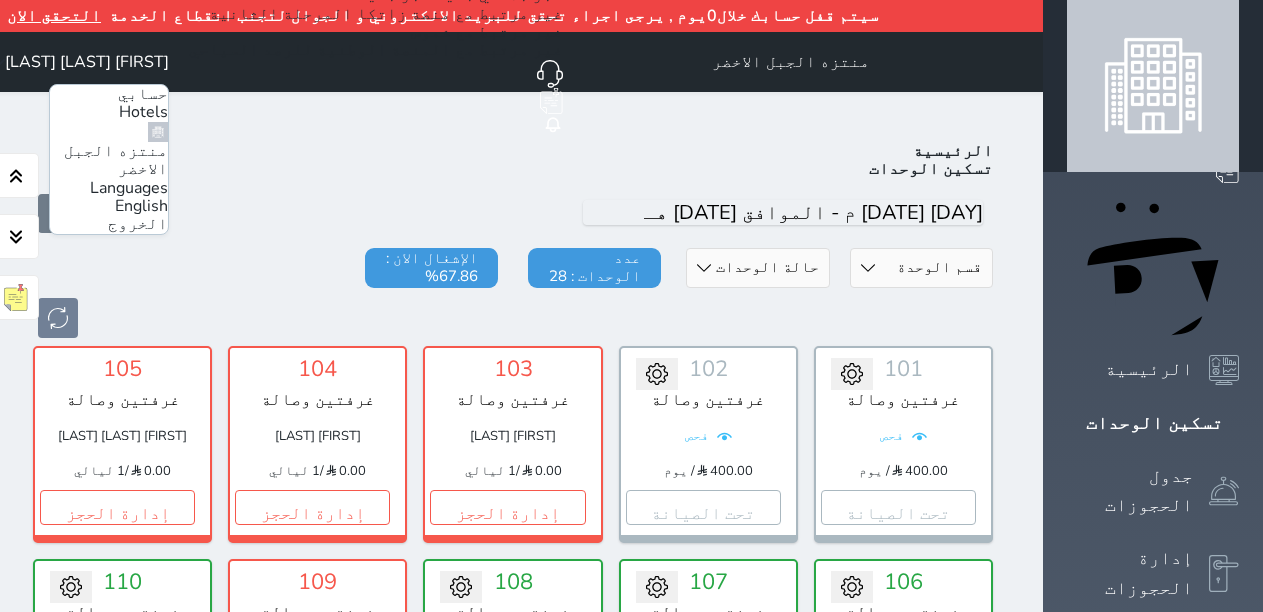 click on "الخروج" at bounding box center (138, 224) 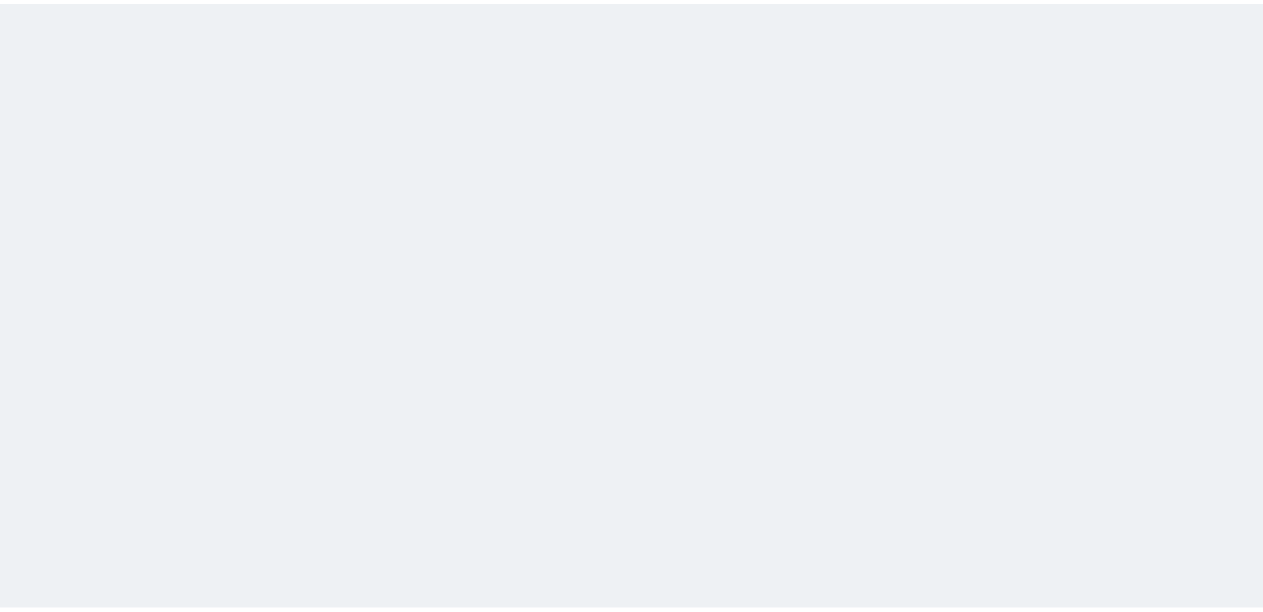scroll, scrollTop: 0, scrollLeft: 0, axis: both 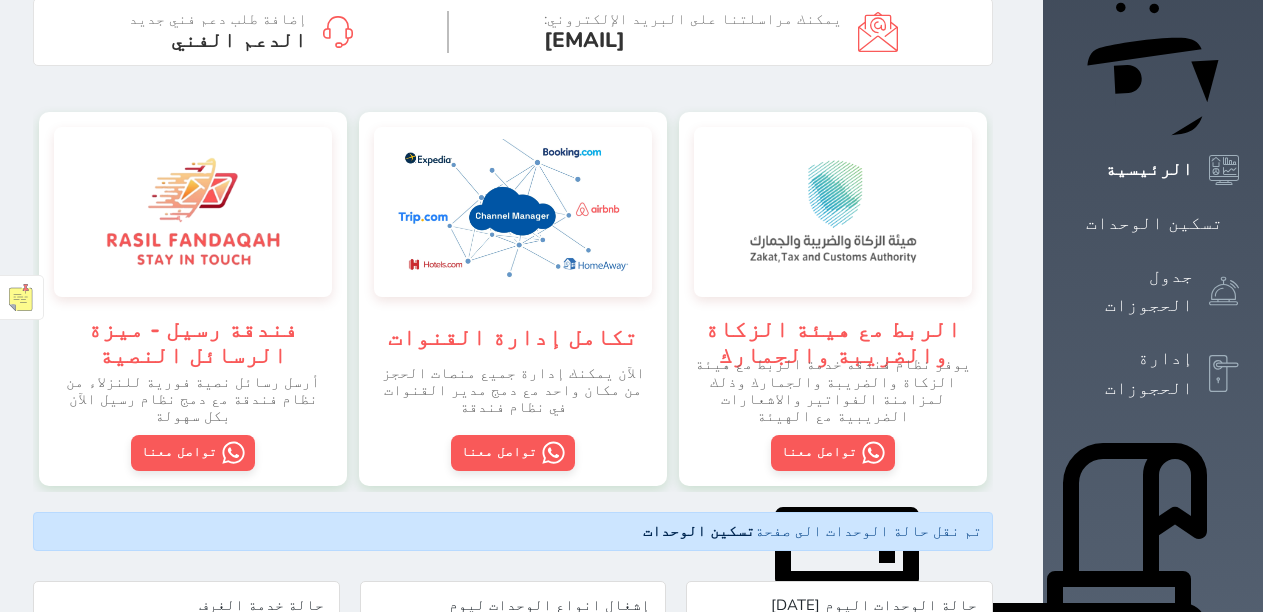 click on "الإدارة المالية" at bounding box center (1130, 992) 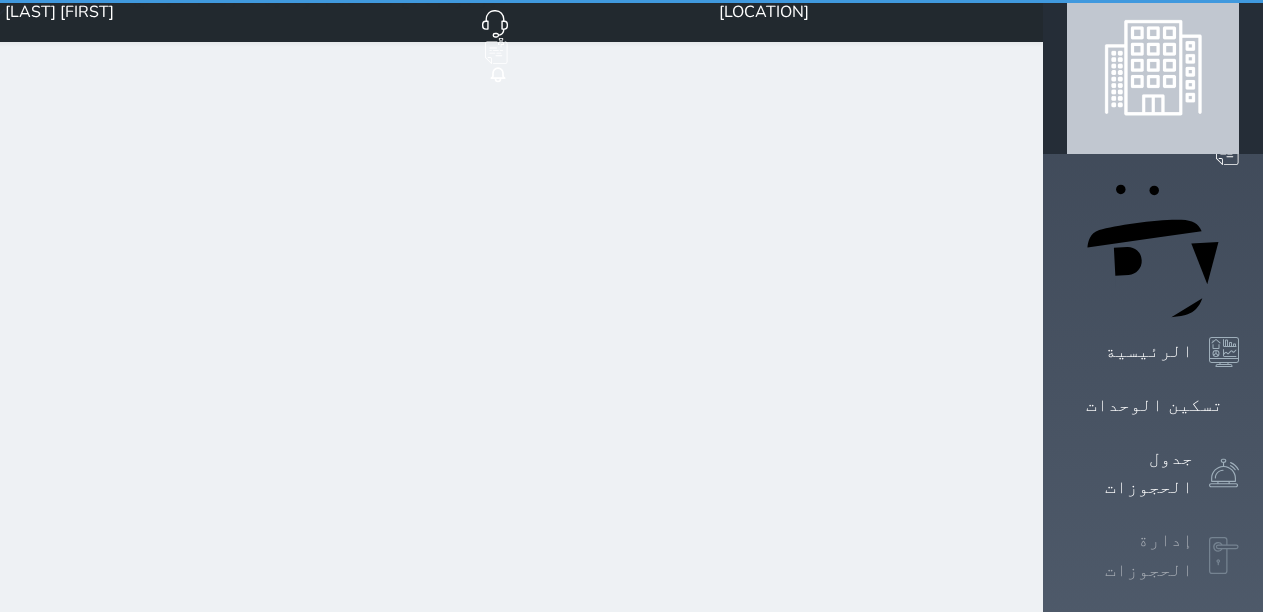 scroll, scrollTop: 0, scrollLeft: 0, axis: both 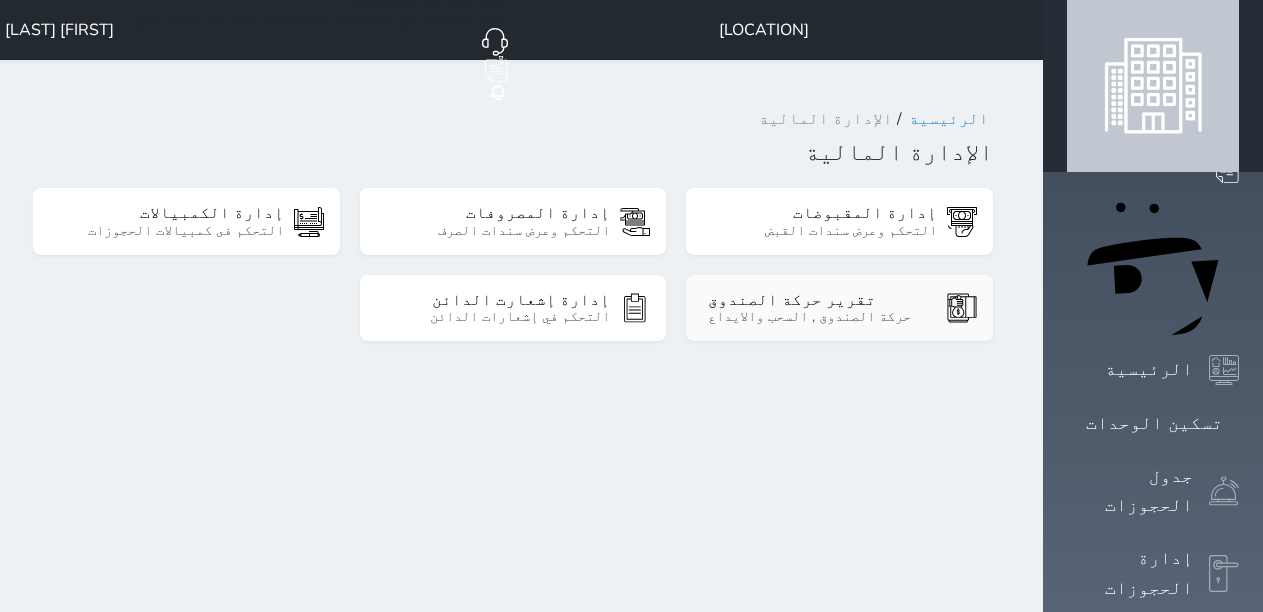 click on "حركة الصندوق , السحب والايداع" at bounding box center (822, 317) 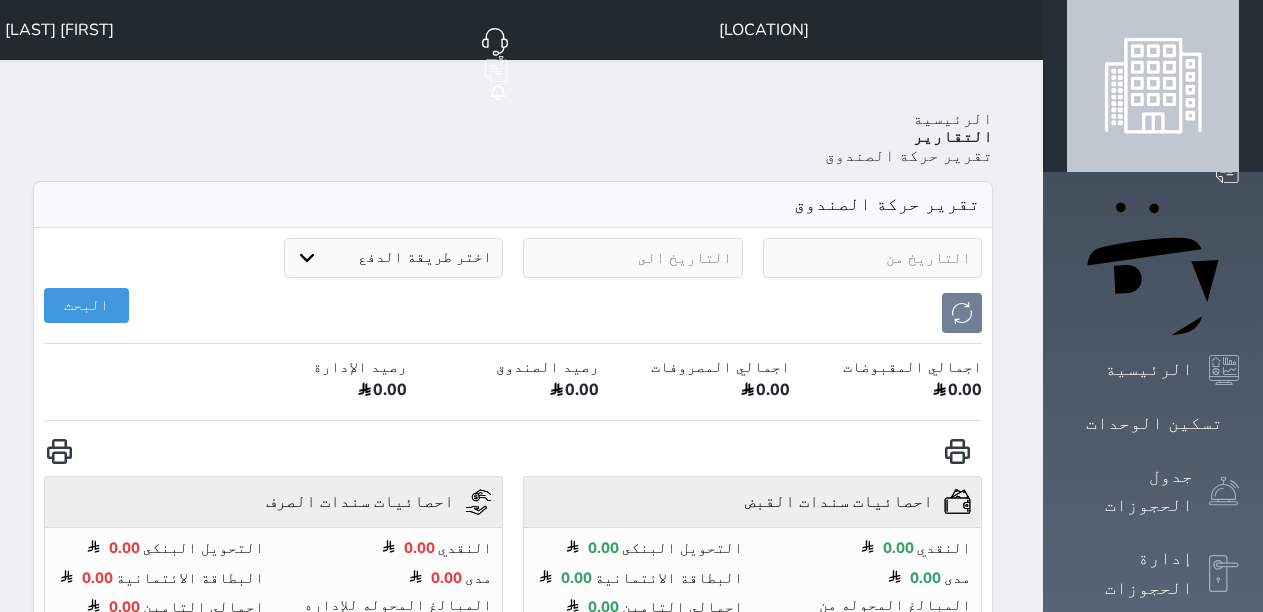 select on "7" 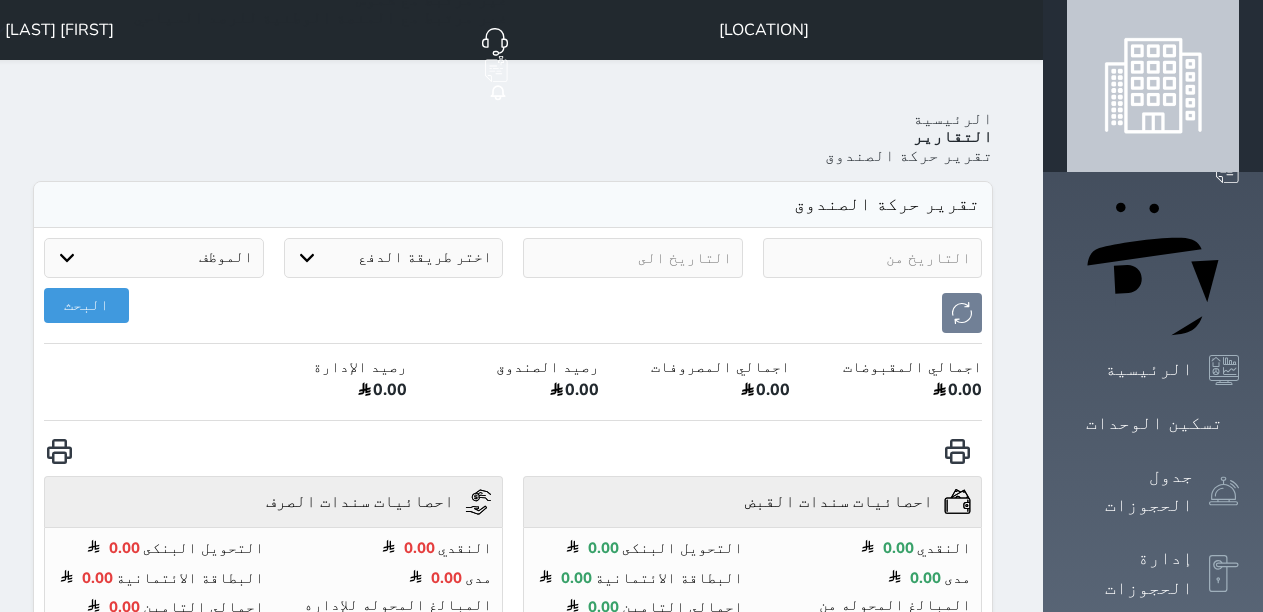 click at bounding box center [873, 258] 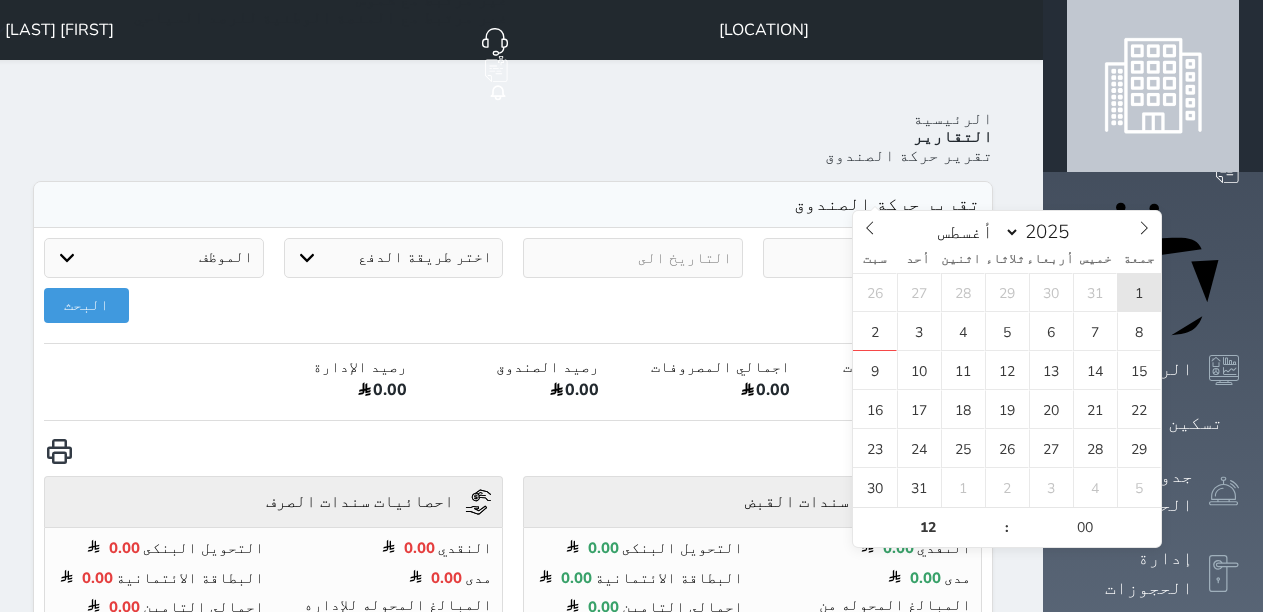 click on "1" at bounding box center (1139, 292) 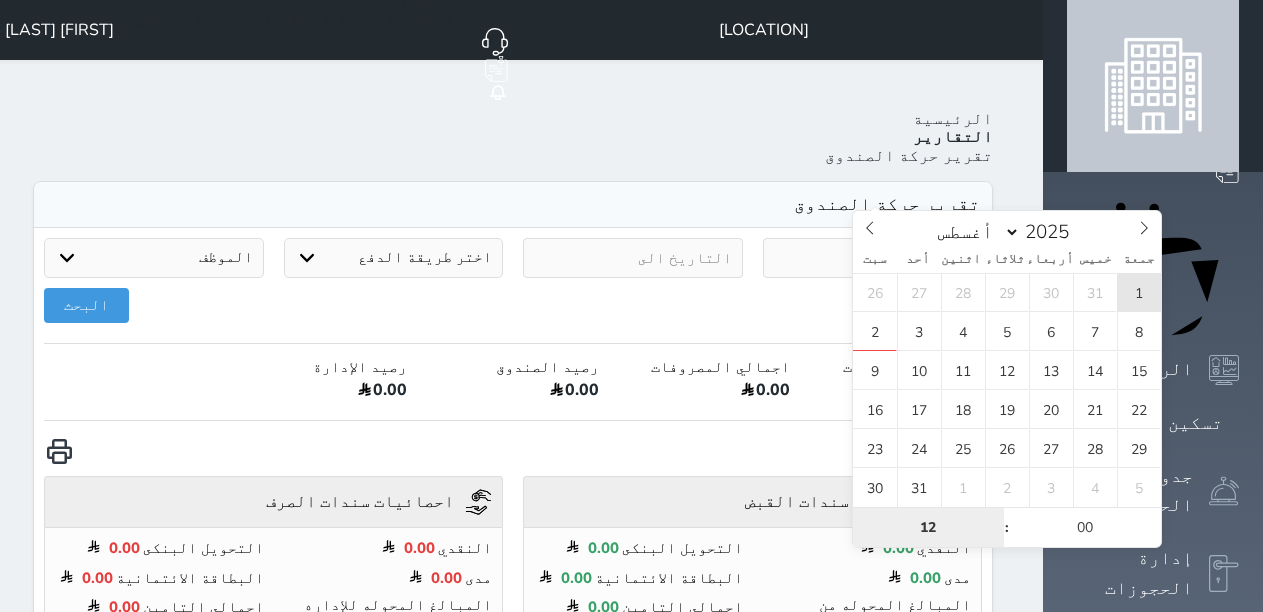 type on "[DATE] [TIME]" 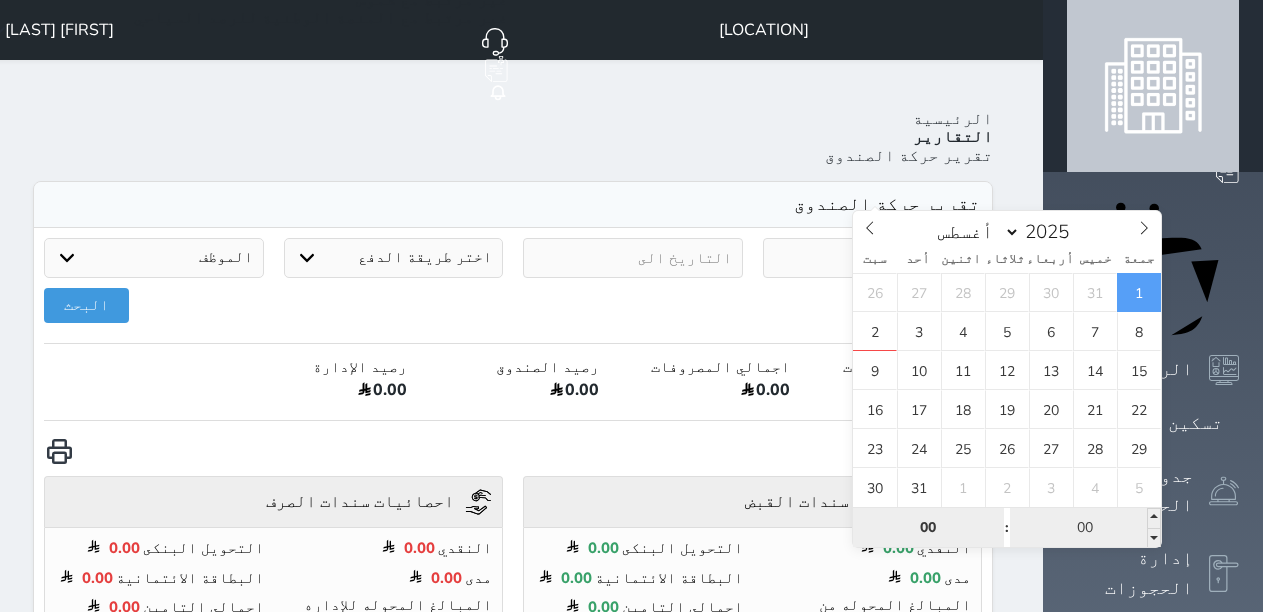 type on "00" 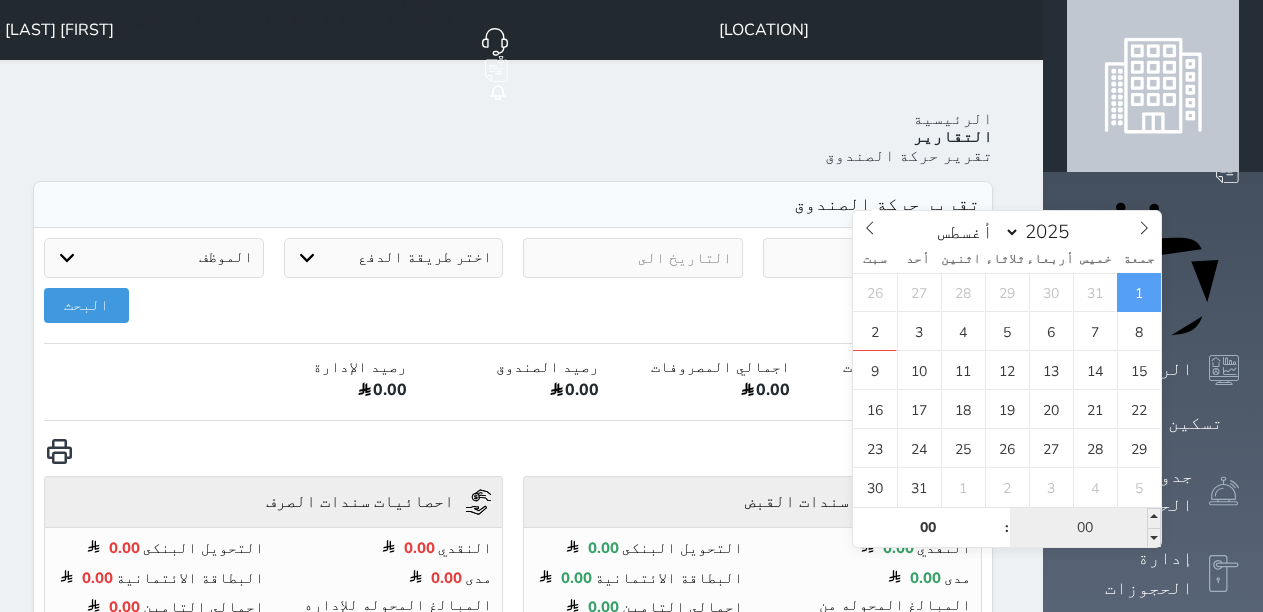 click on "00" at bounding box center [1085, 528] 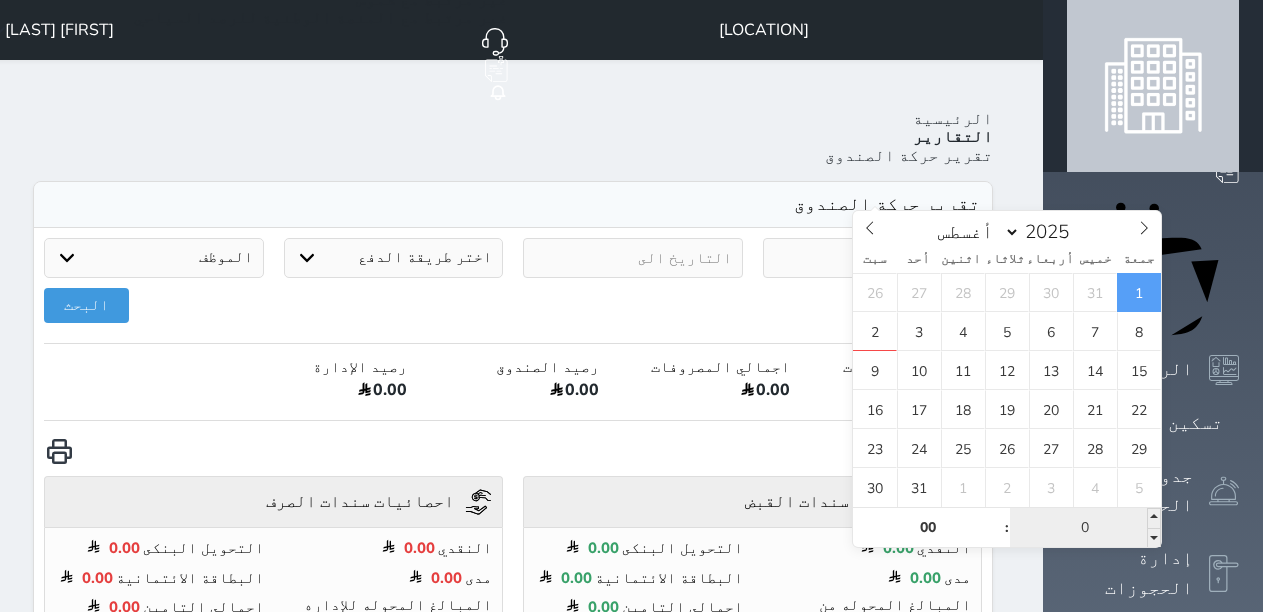 type on "00" 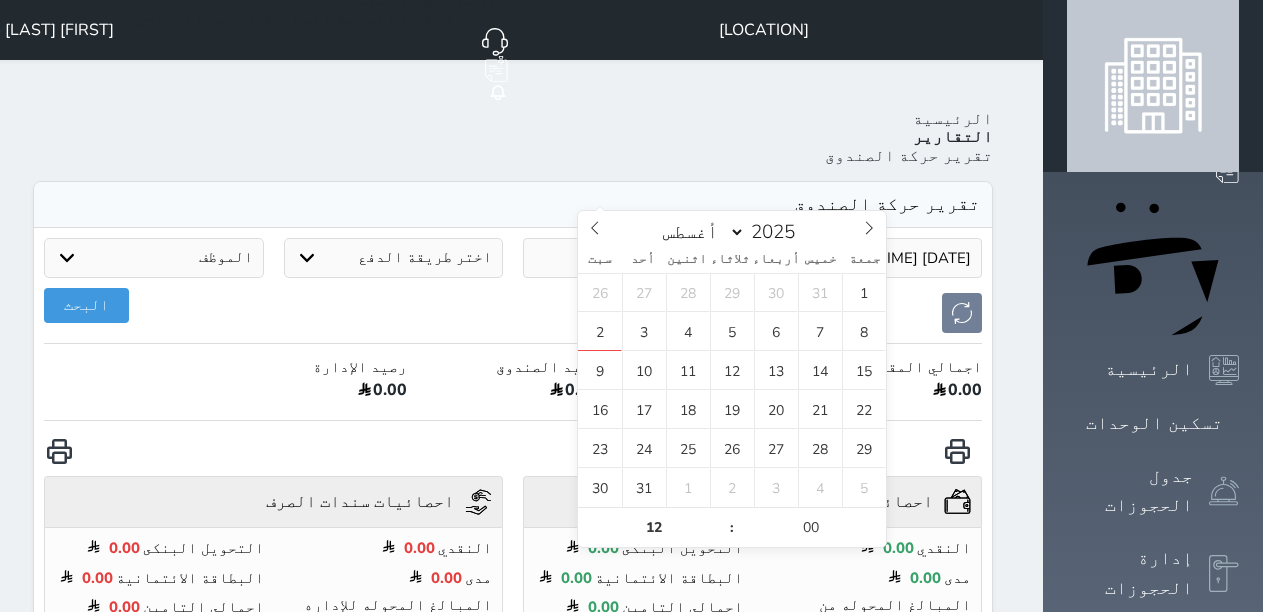 click at bounding box center [633, 258] 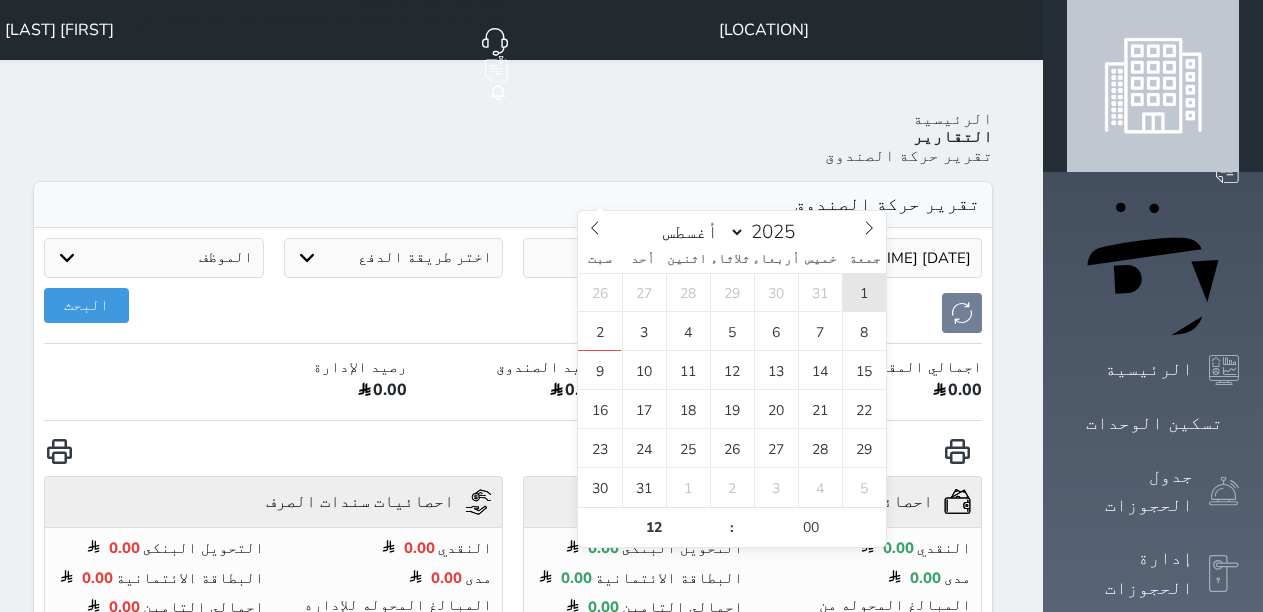 click on "1" at bounding box center (864, 292) 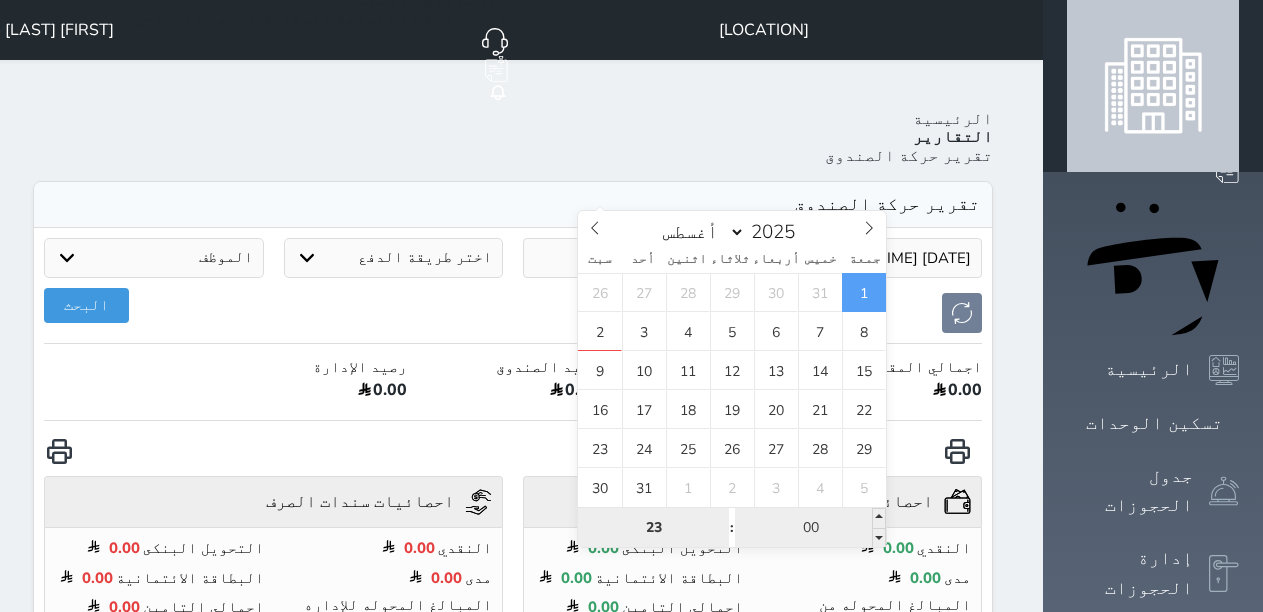 type on "23" 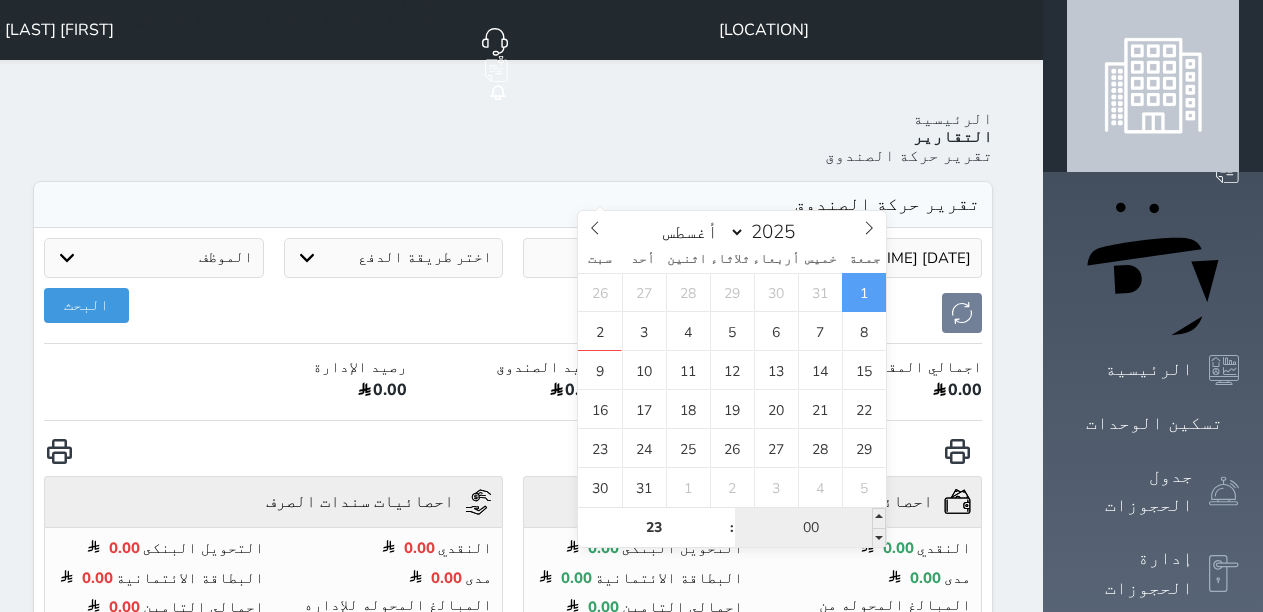 type on "[DATE] [TIME]" 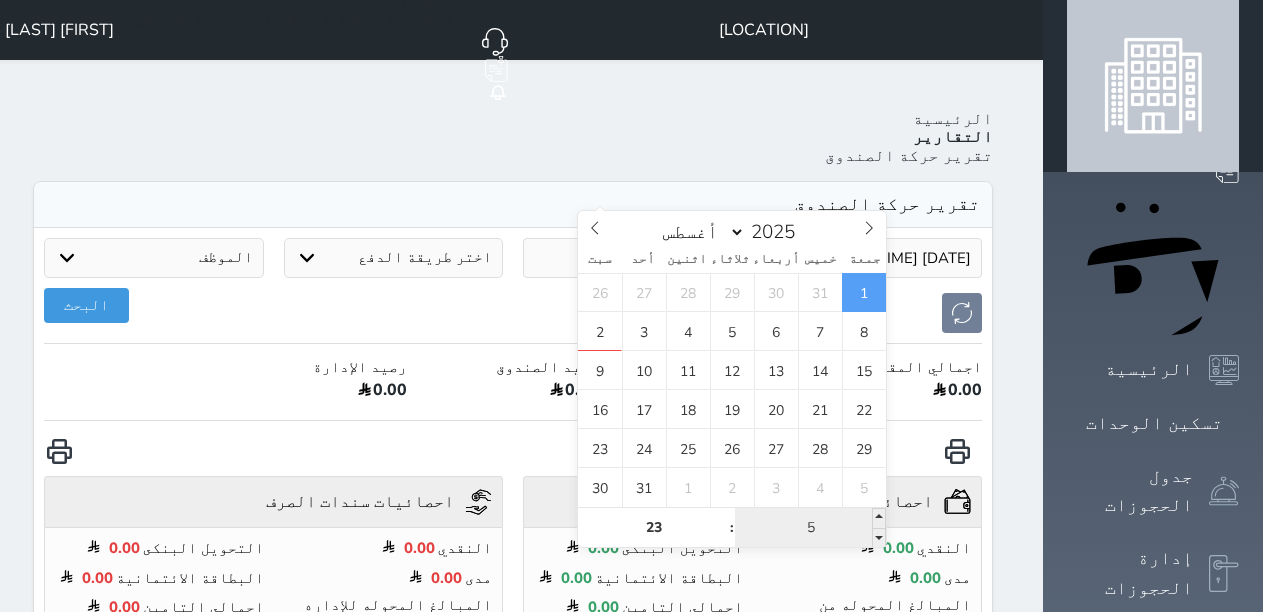 type on "59" 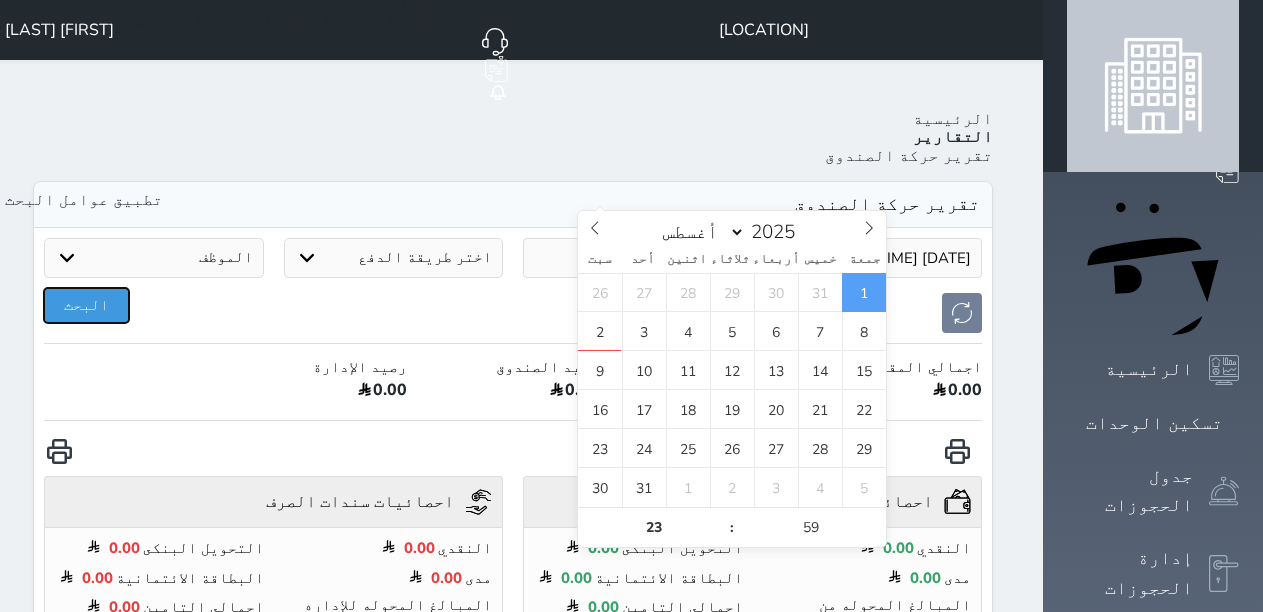 click on "البحث" at bounding box center (86, 305) 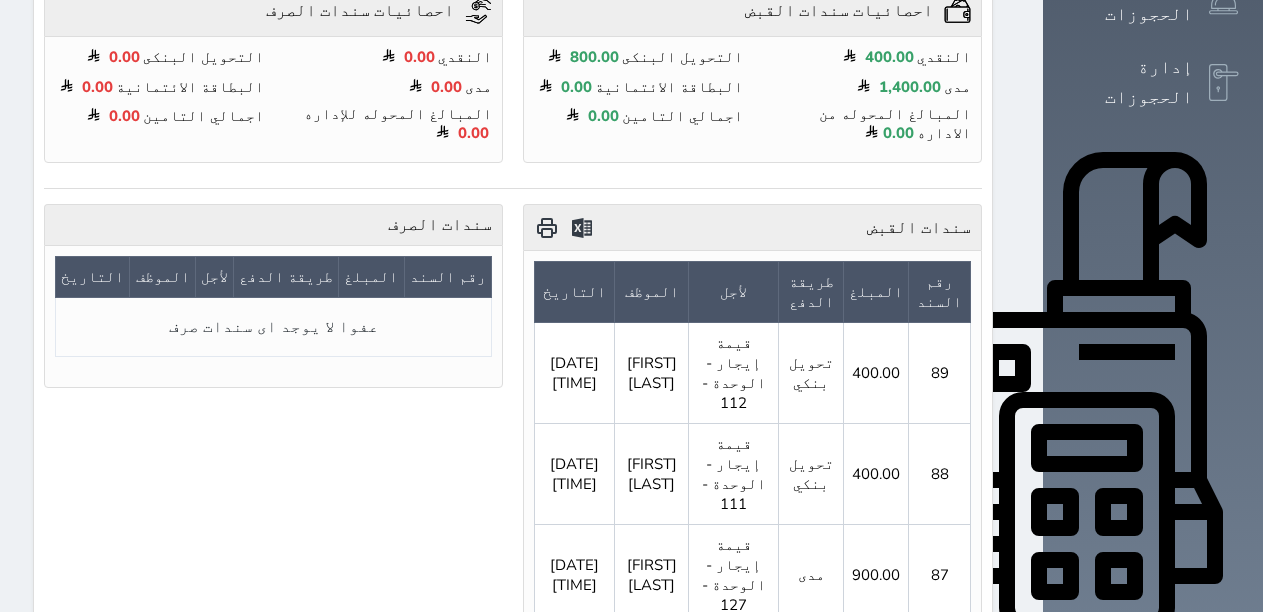 scroll, scrollTop: 529, scrollLeft: 0, axis: vertical 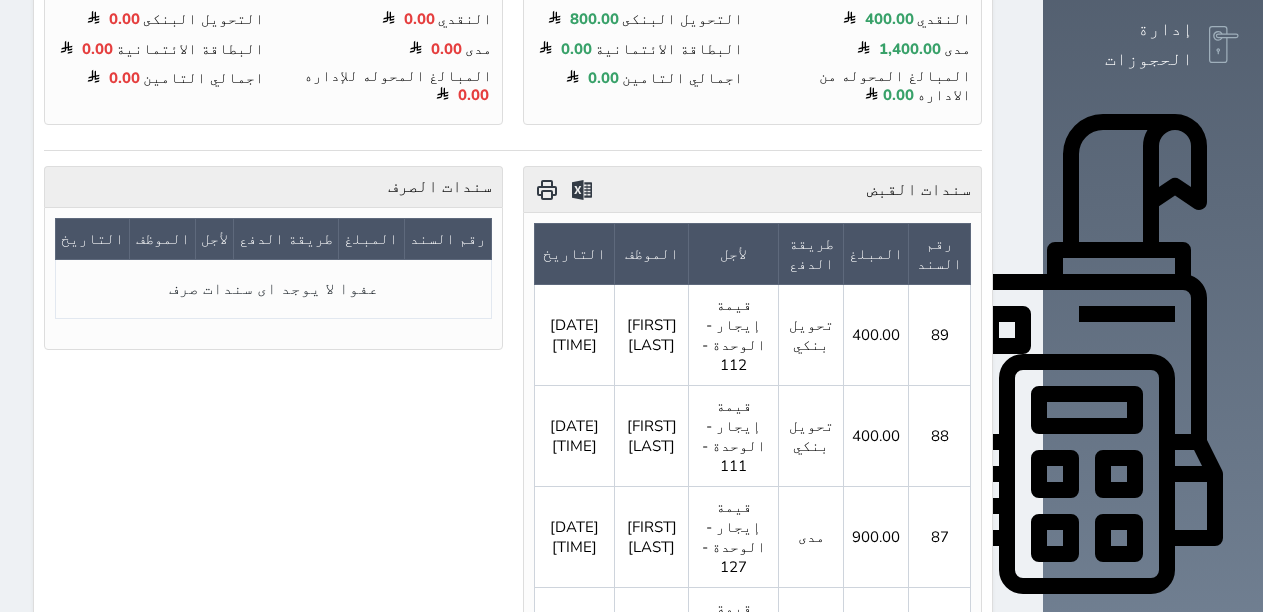 click at bounding box center (546, 189) 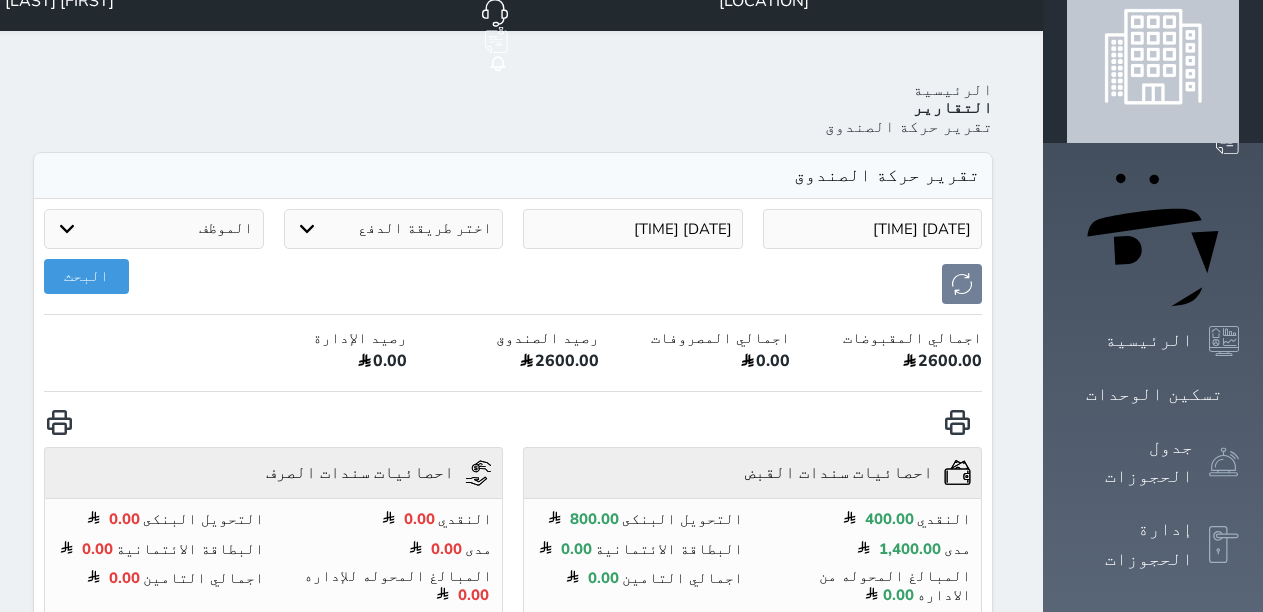 scroll, scrollTop: 0, scrollLeft: 0, axis: both 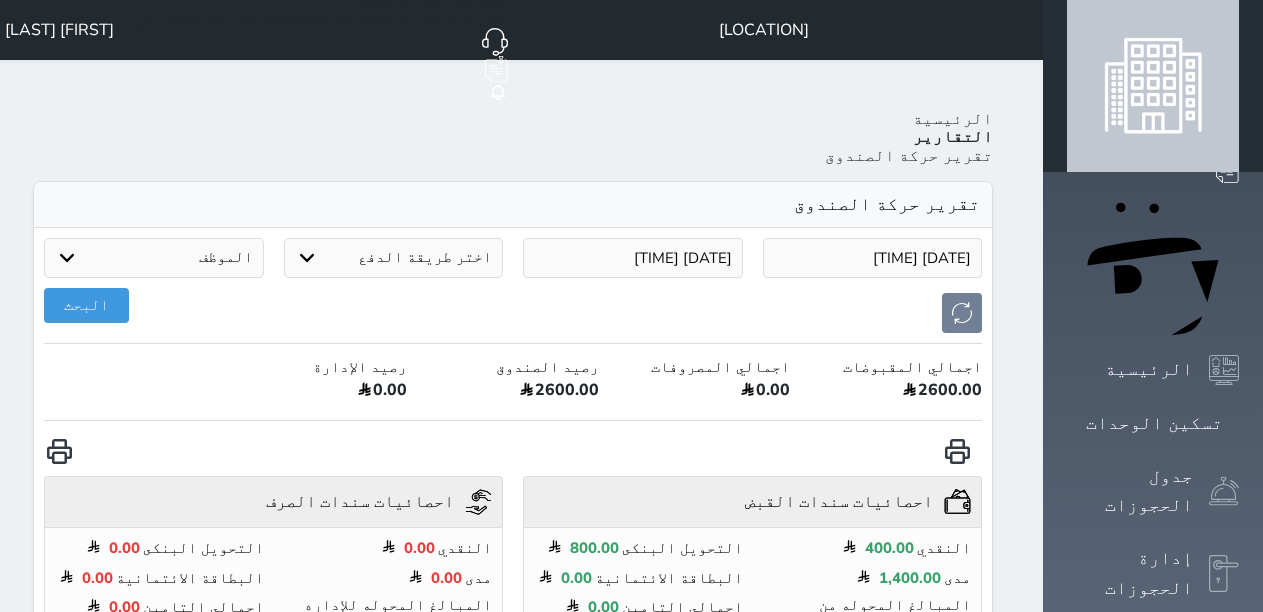 click on "[FIRST] [LAST]" at bounding box center [59, 30] 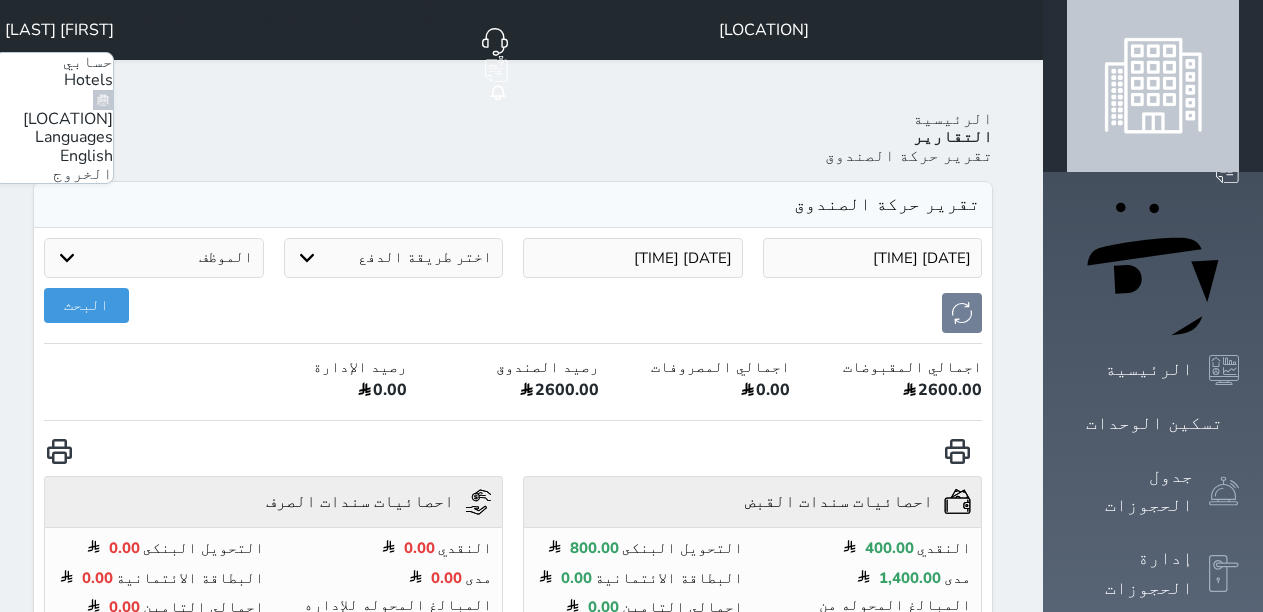 click on "حسابي
Hotels       [LOCATION]      Languages   English        الخروج" at bounding box center [54, 118] 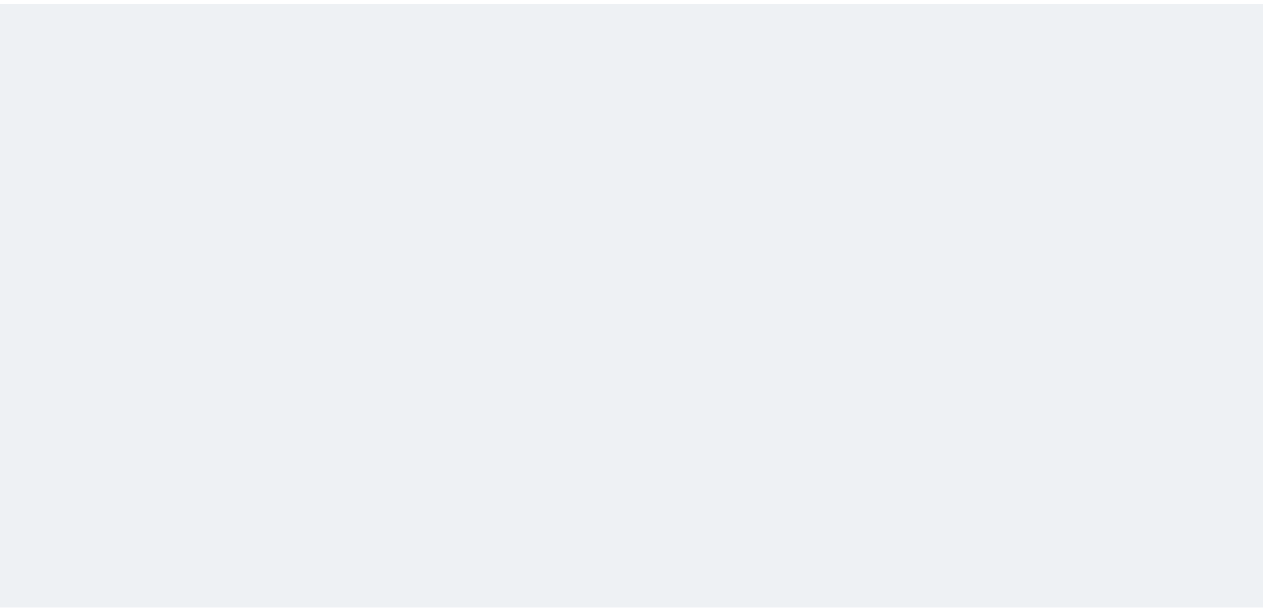 scroll, scrollTop: 0, scrollLeft: 0, axis: both 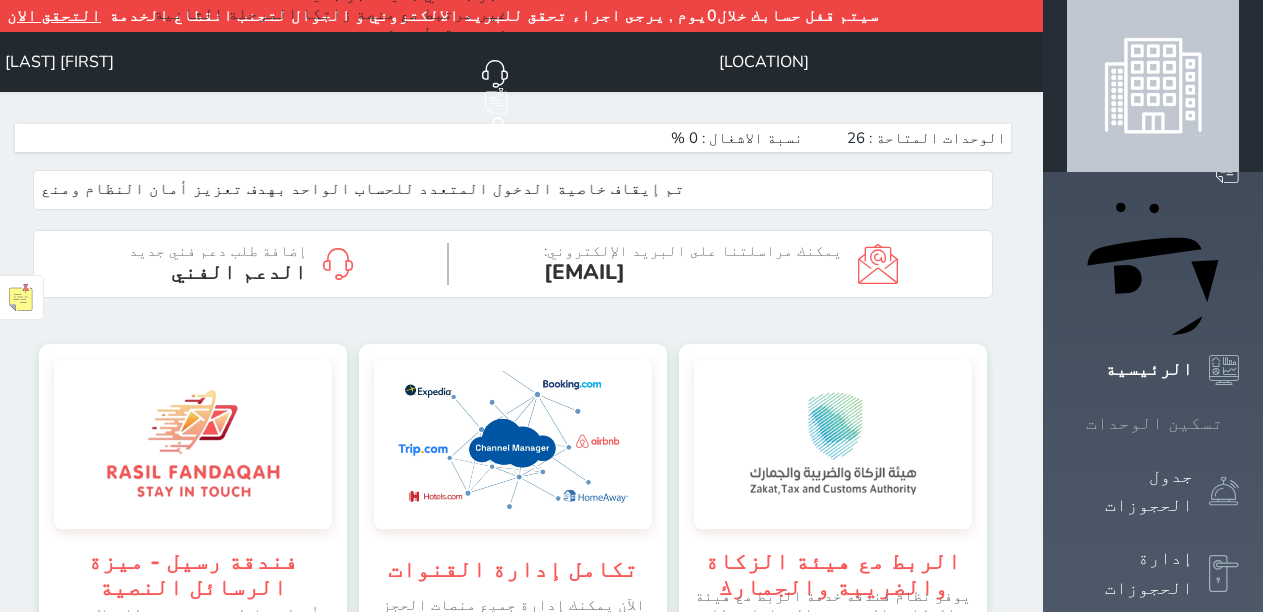 click on "تسكين الوحدات" at bounding box center [1154, 423] 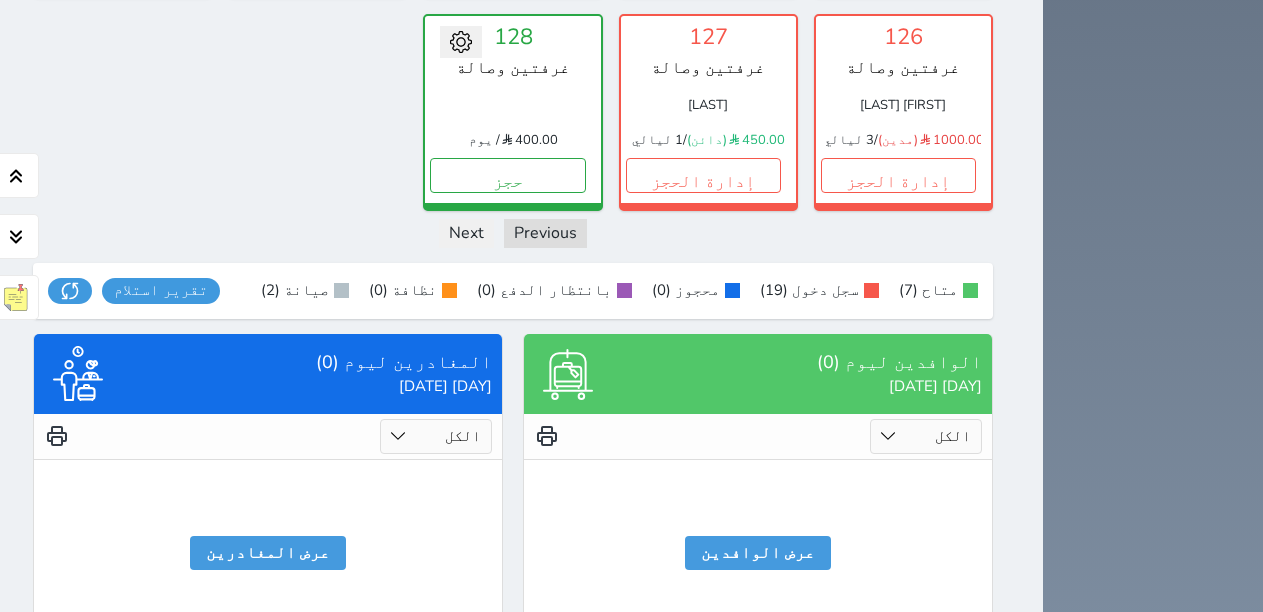 scroll, scrollTop: 1403, scrollLeft: 0, axis: vertical 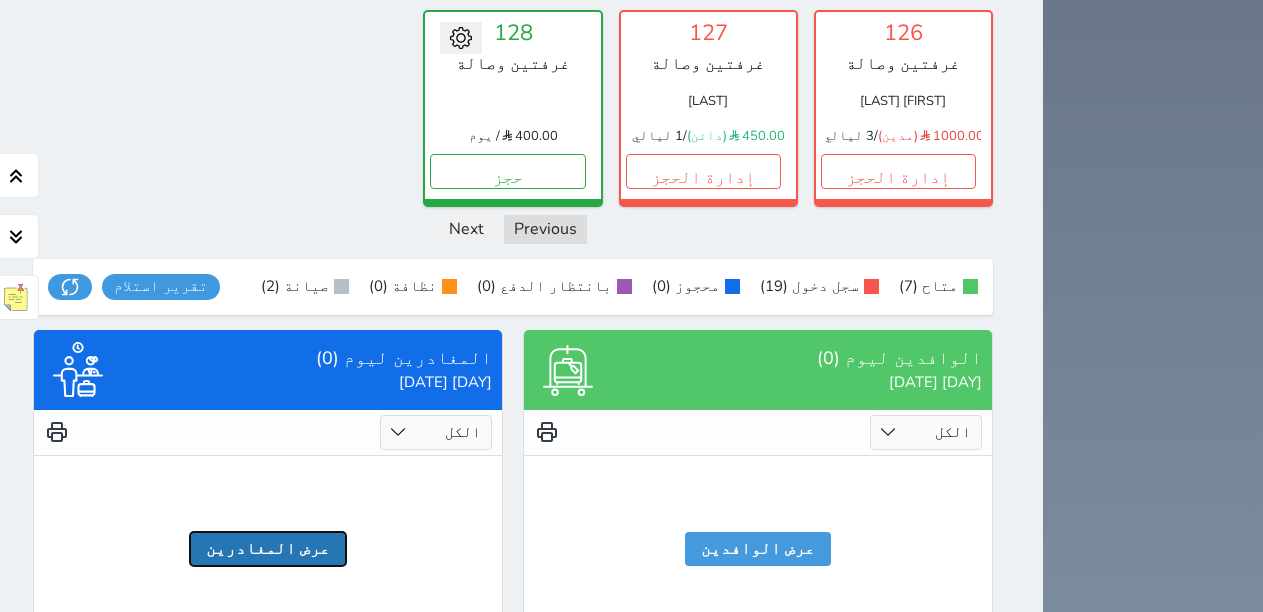 click on "عرض المغادرين" at bounding box center [268, 549] 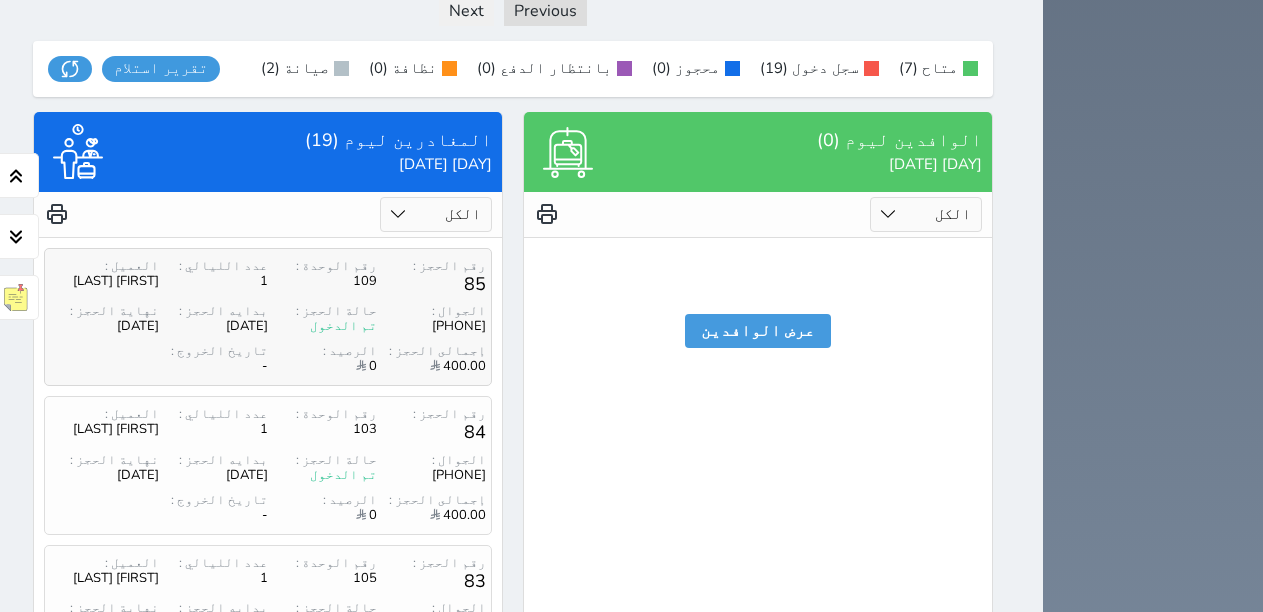scroll, scrollTop: 1803, scrollLeft: 0, axis: vertical 